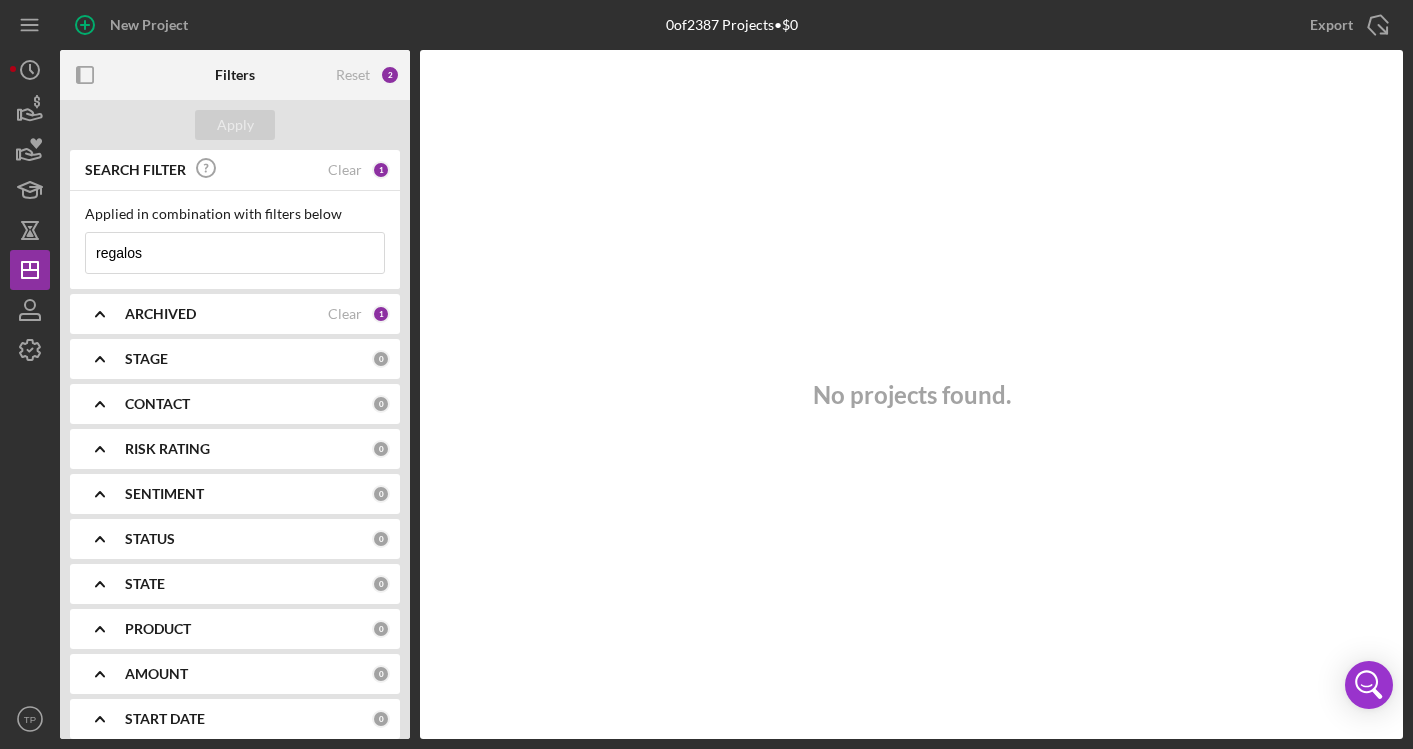 scroll, scrollTop: 0, scrollLeft: 0, axis: both 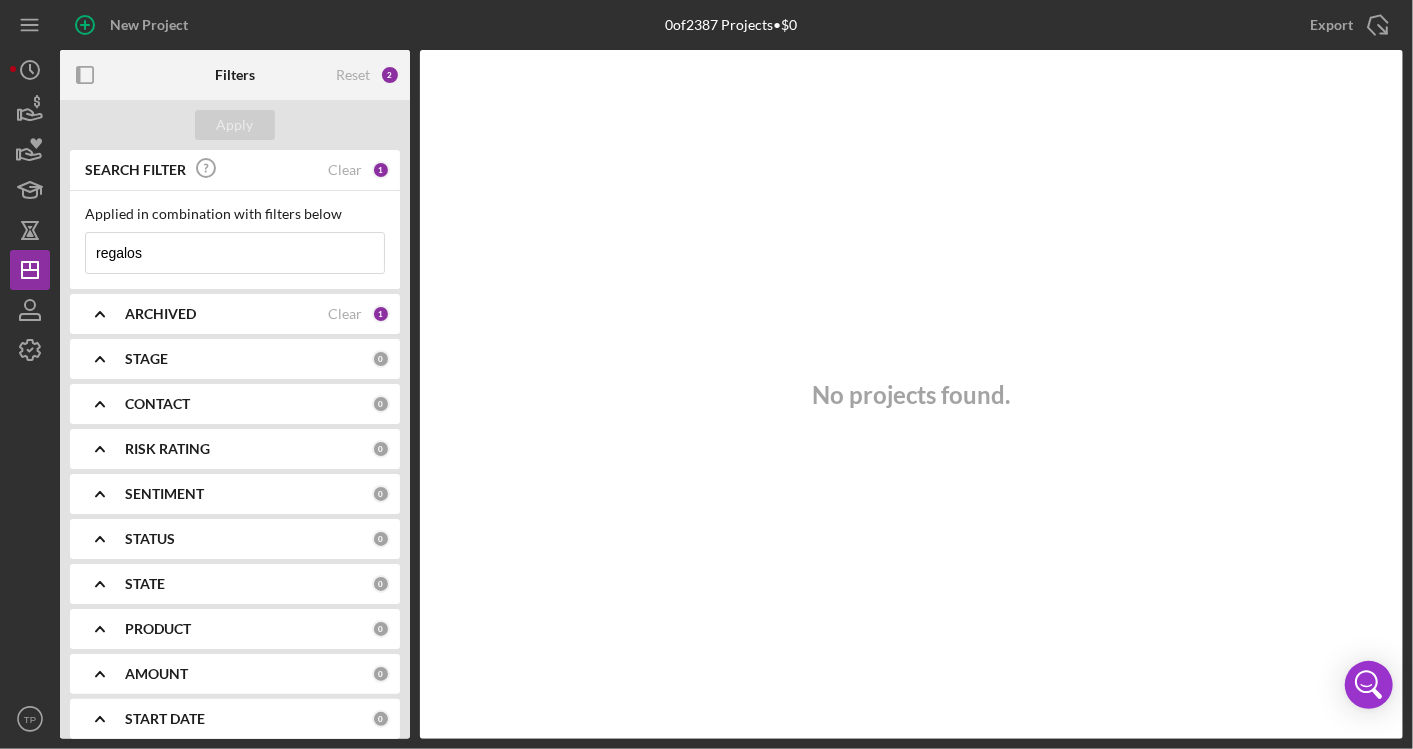 click on "regalos" at bounding box center [235, 253] 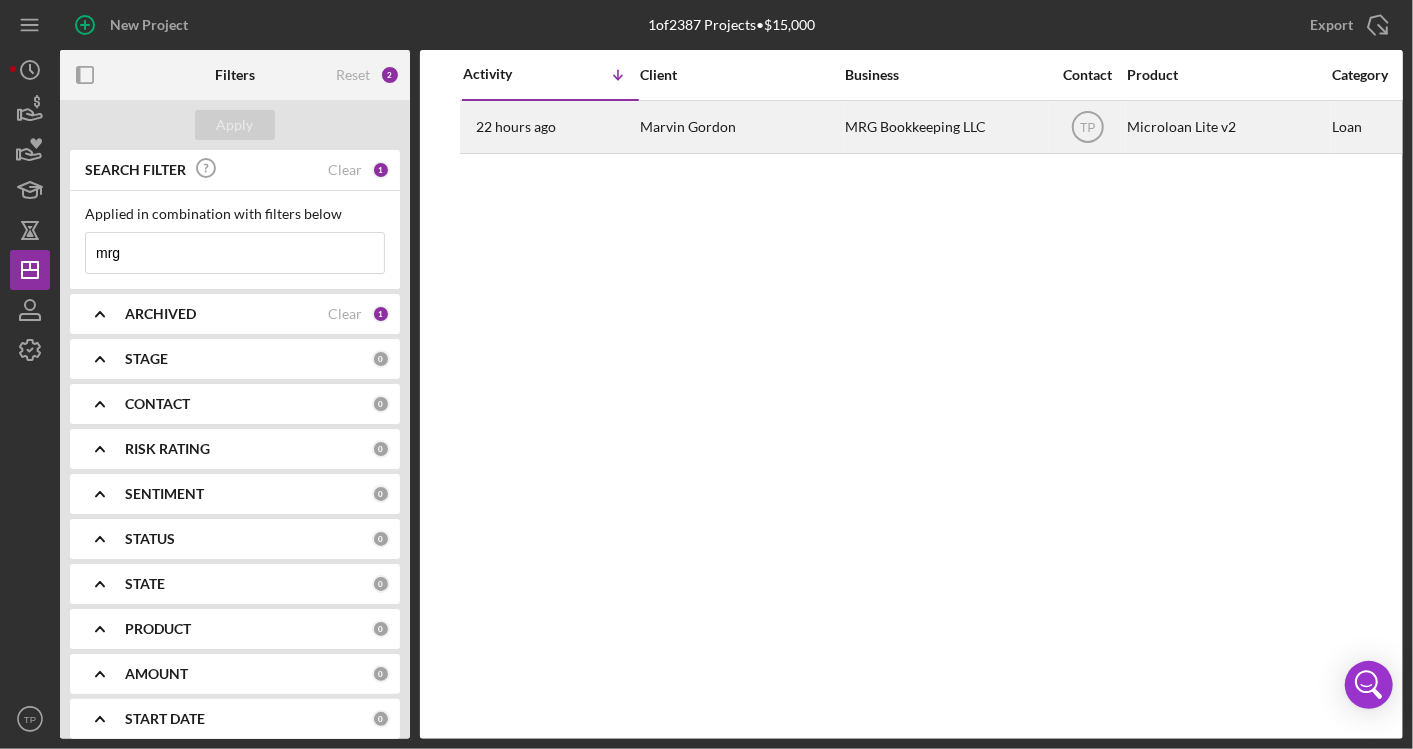 type on "mrg" 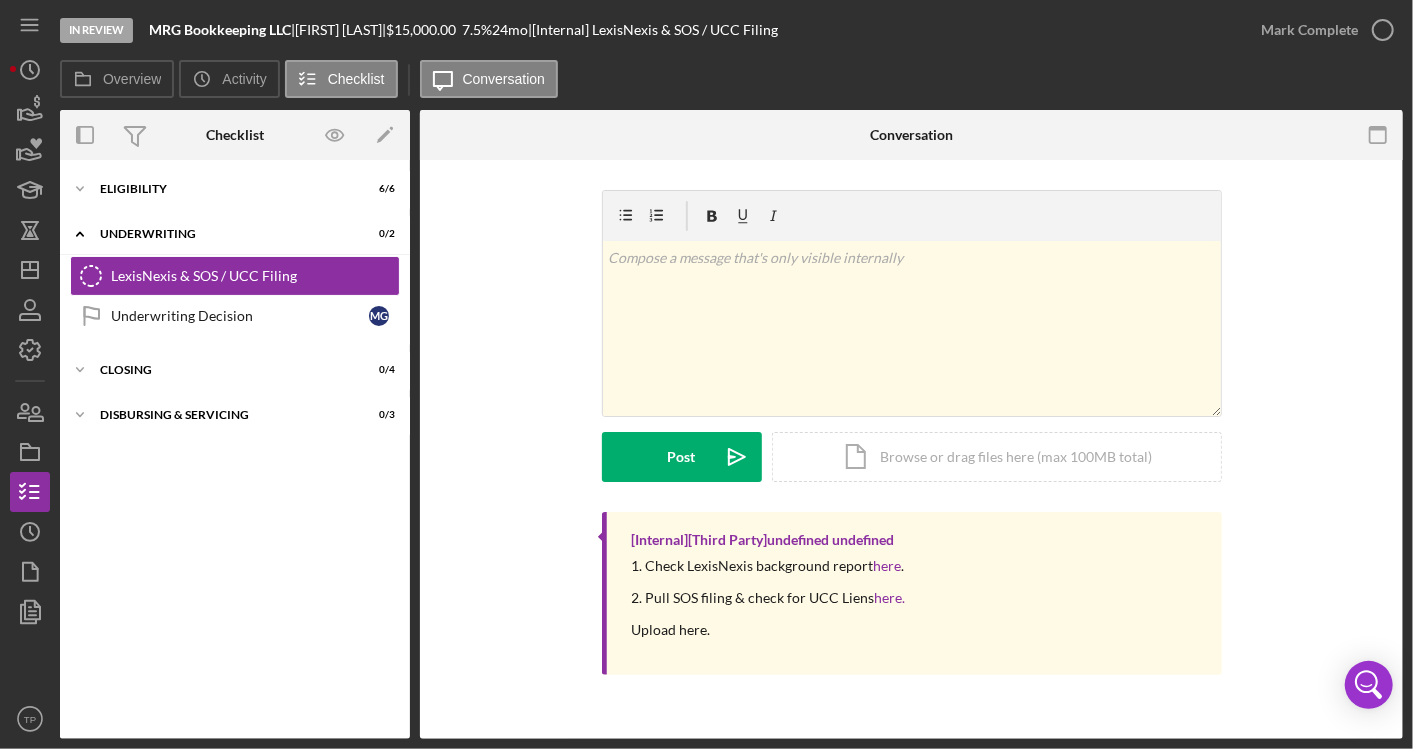 click on "Icon/Expander Eligibility 6 / 6 Icon/Expander Underwriting 0 / 2 LexisNexis & SOS / UCC Filing LexisNexis & SOS / UCC Filing Underwriting Decision Underwriting Decision M G Icon/Expander Closing 0 / 4 Icon/Expander Disbursing & Servicing 0 / 3" at bounding box center (235, 449) 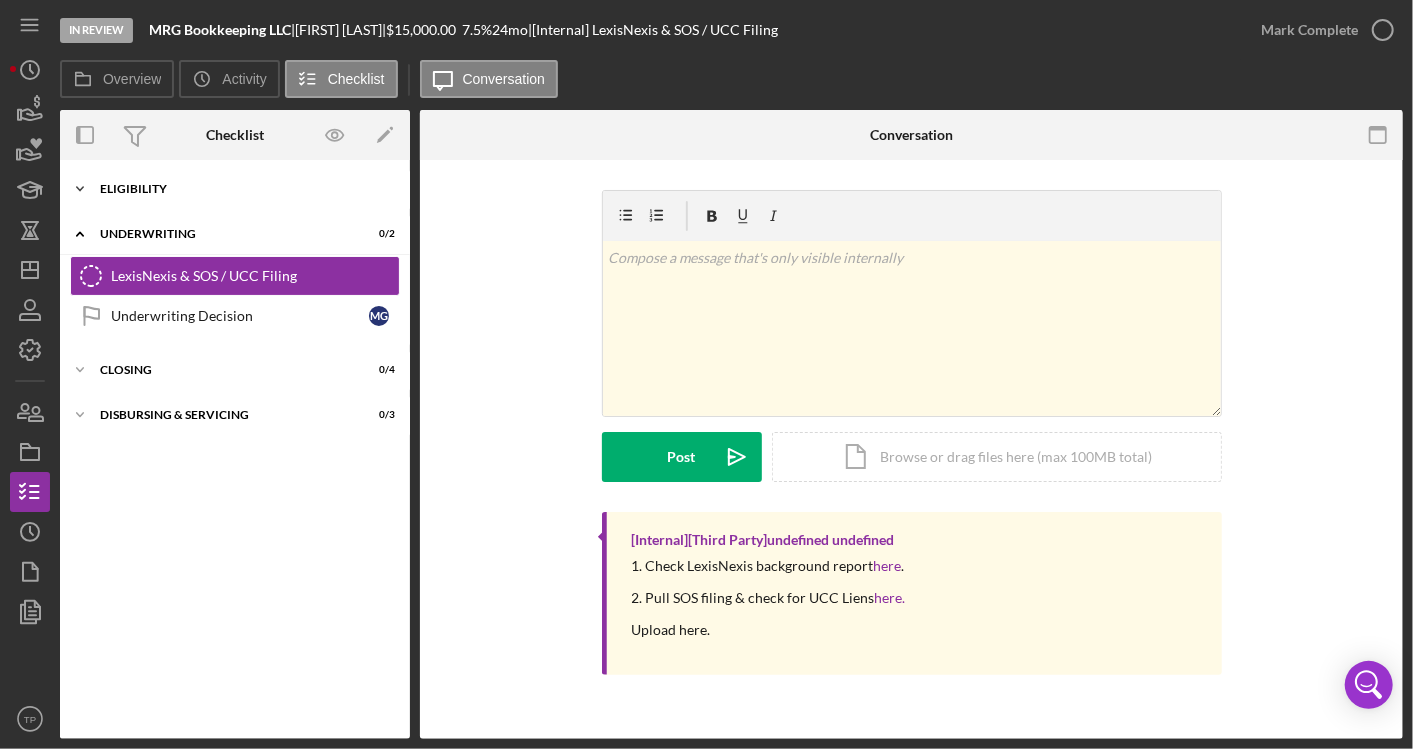 click on "Eligibility" at bounding box center [242, 189] 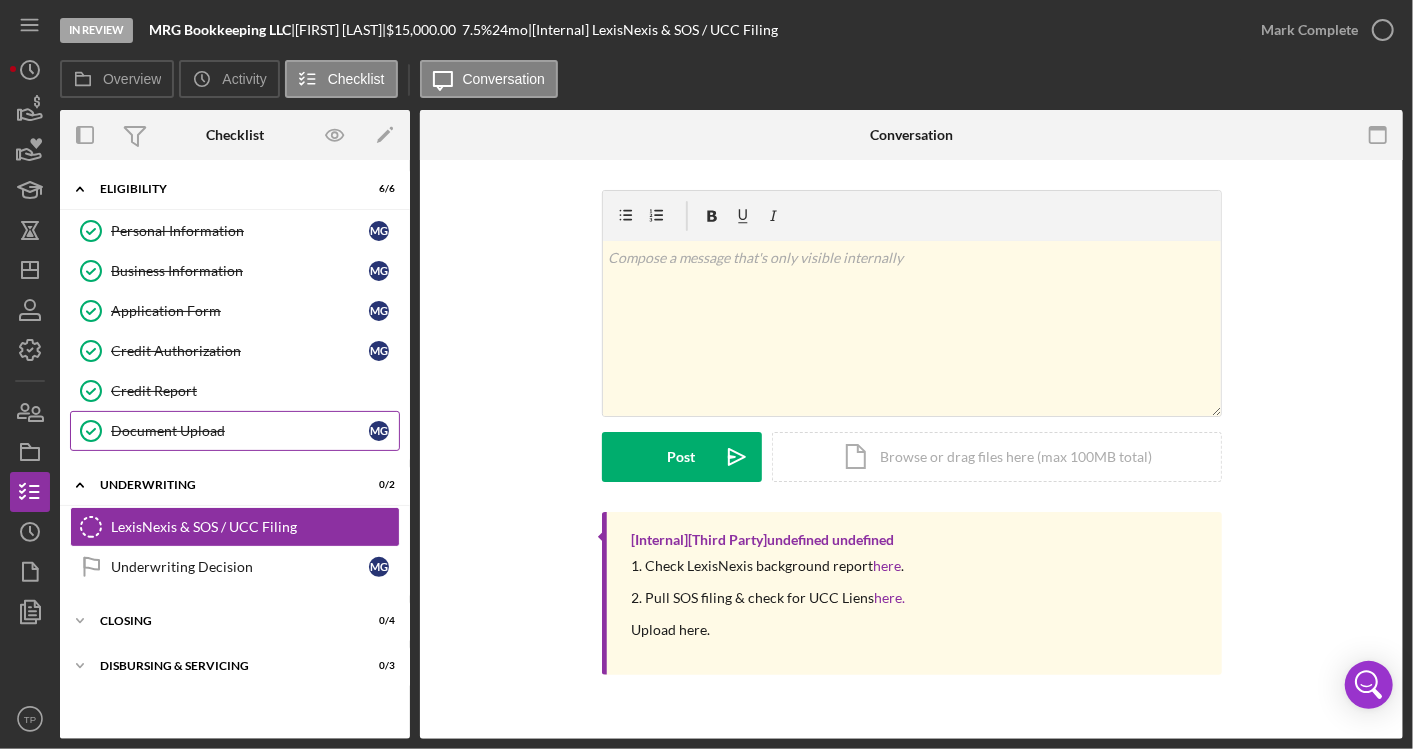 click on "Document Upload" at bounding box center (240, 431) 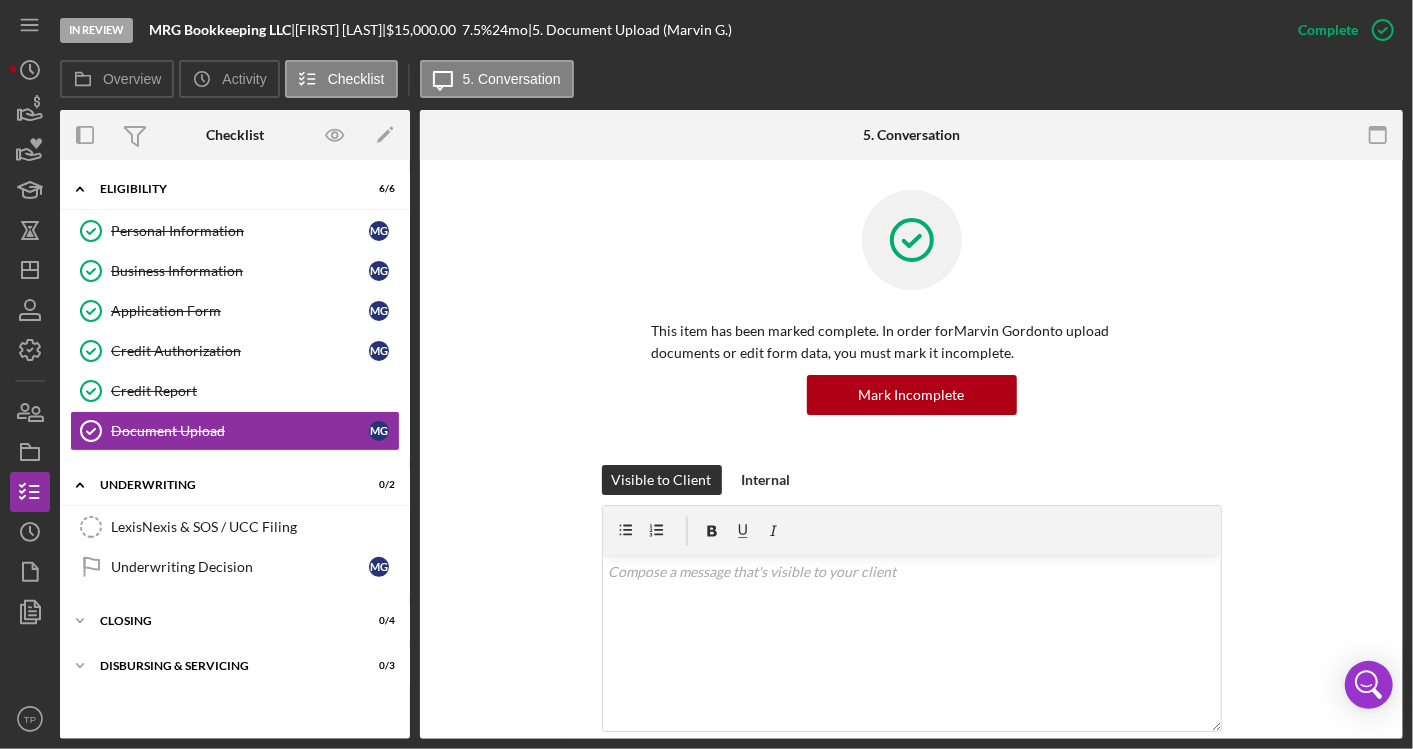 scroll, scrollTop: 555, scrollLeft: 0, axis: vertical 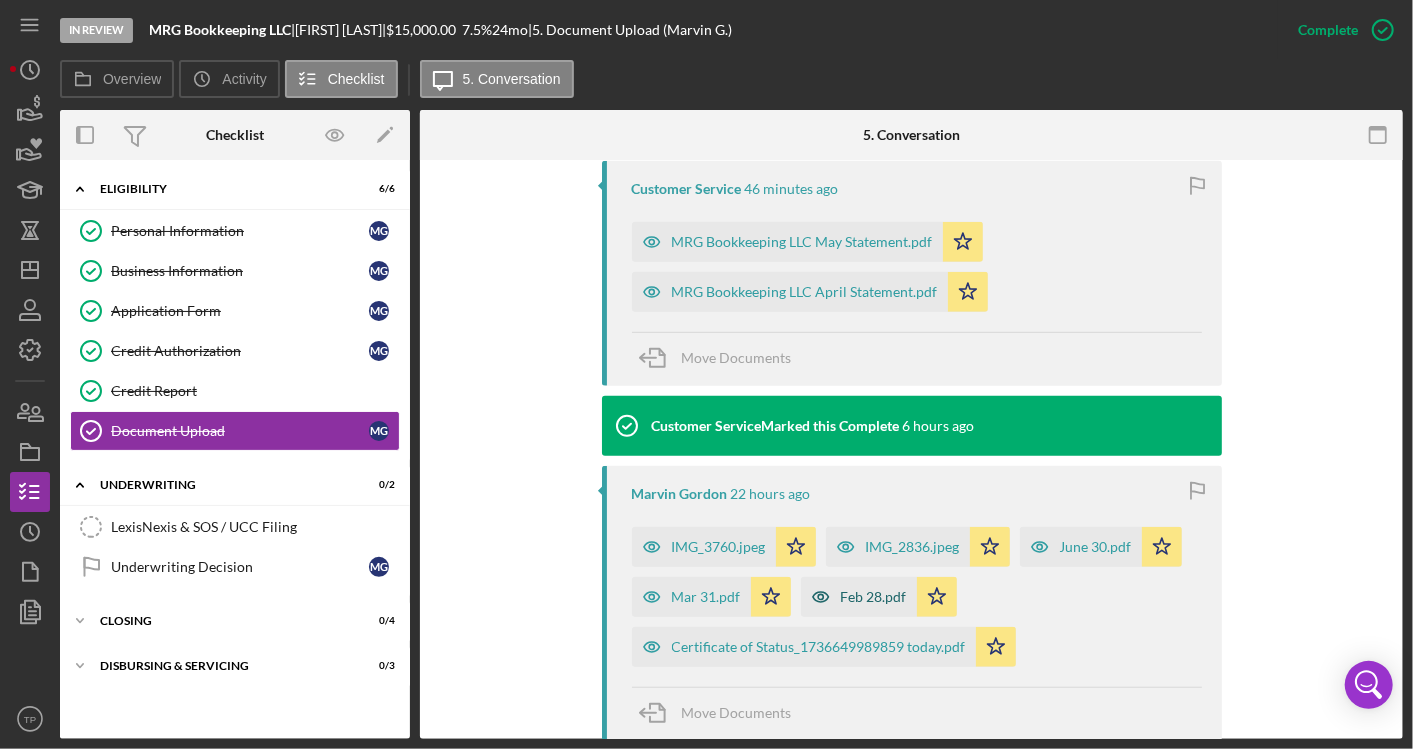 click on "Feb 28.pdf" at bounding box center (874, 597) 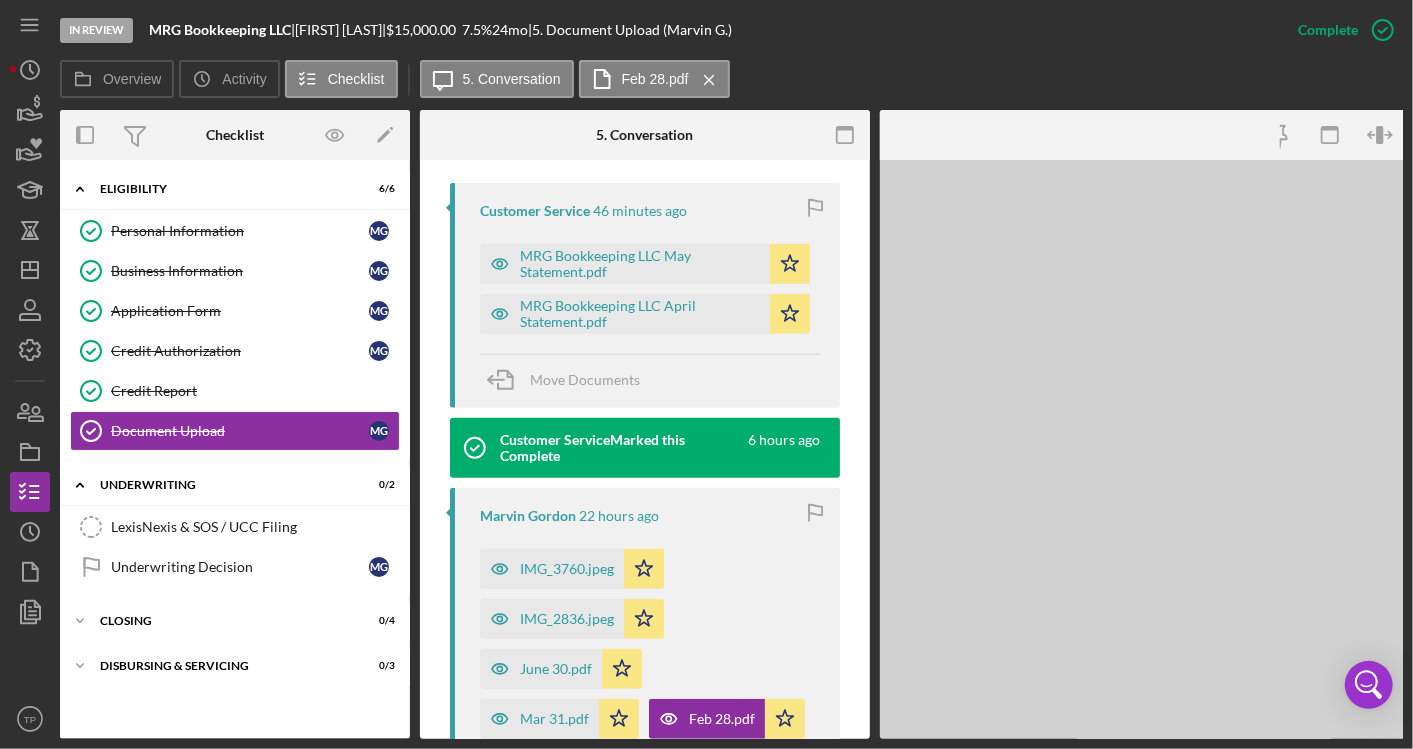 scroll, scrollTop: 688, scrollLeft: 0, axis: vertical 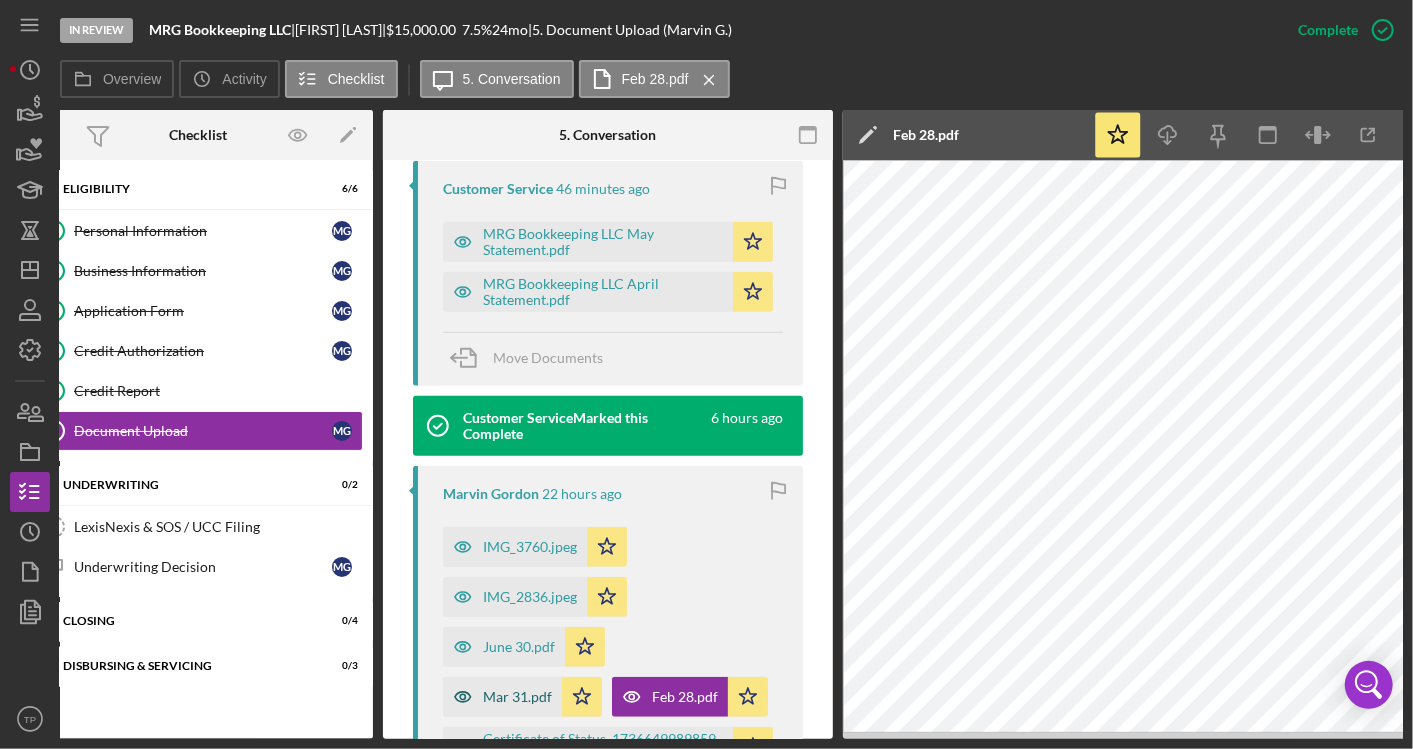 click on "Mar 31.pdf" at bounding box center [517, 697] 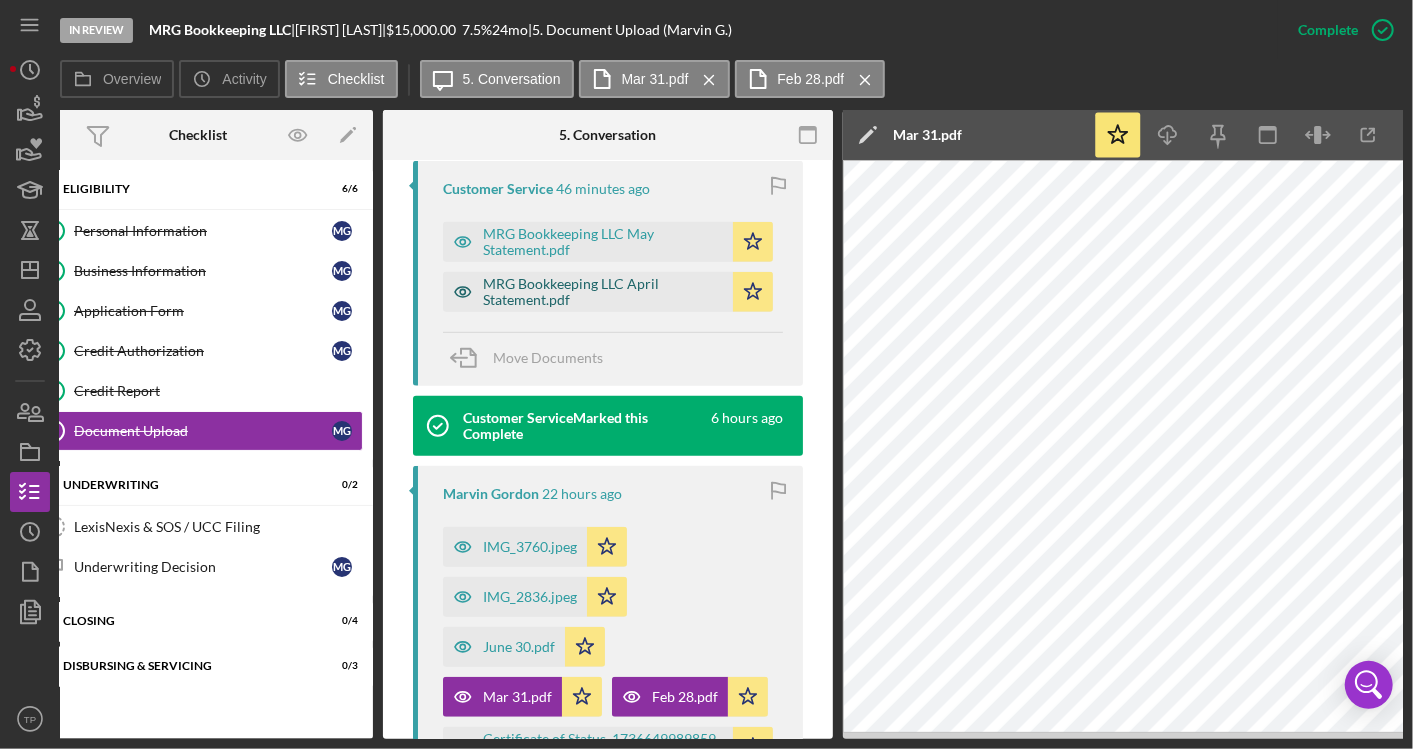 click on "MRG Bookkeeping LLC April Statement.pdf" at bounding box center [603, 292] 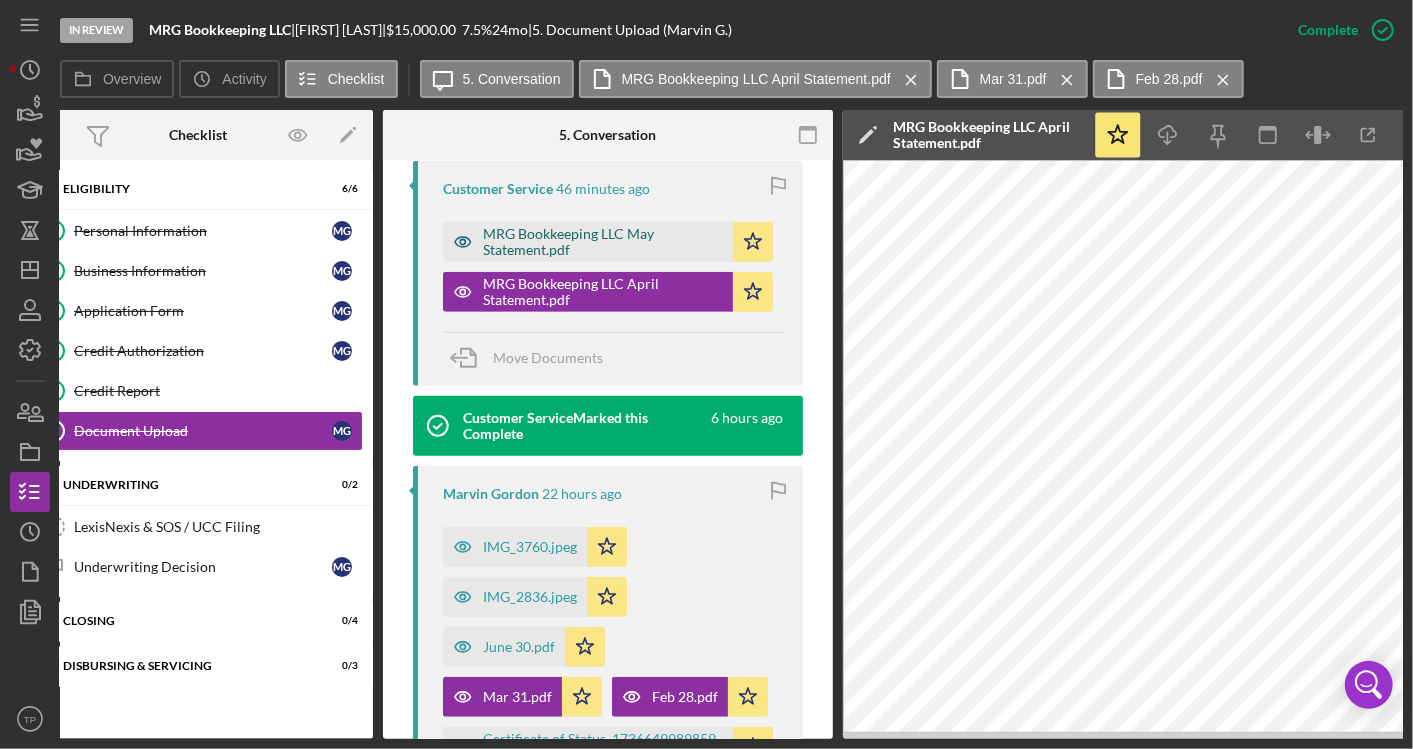 click on "MRG Bookkeeping LLC May Statement.pdf" at bounding box center (603, 242) 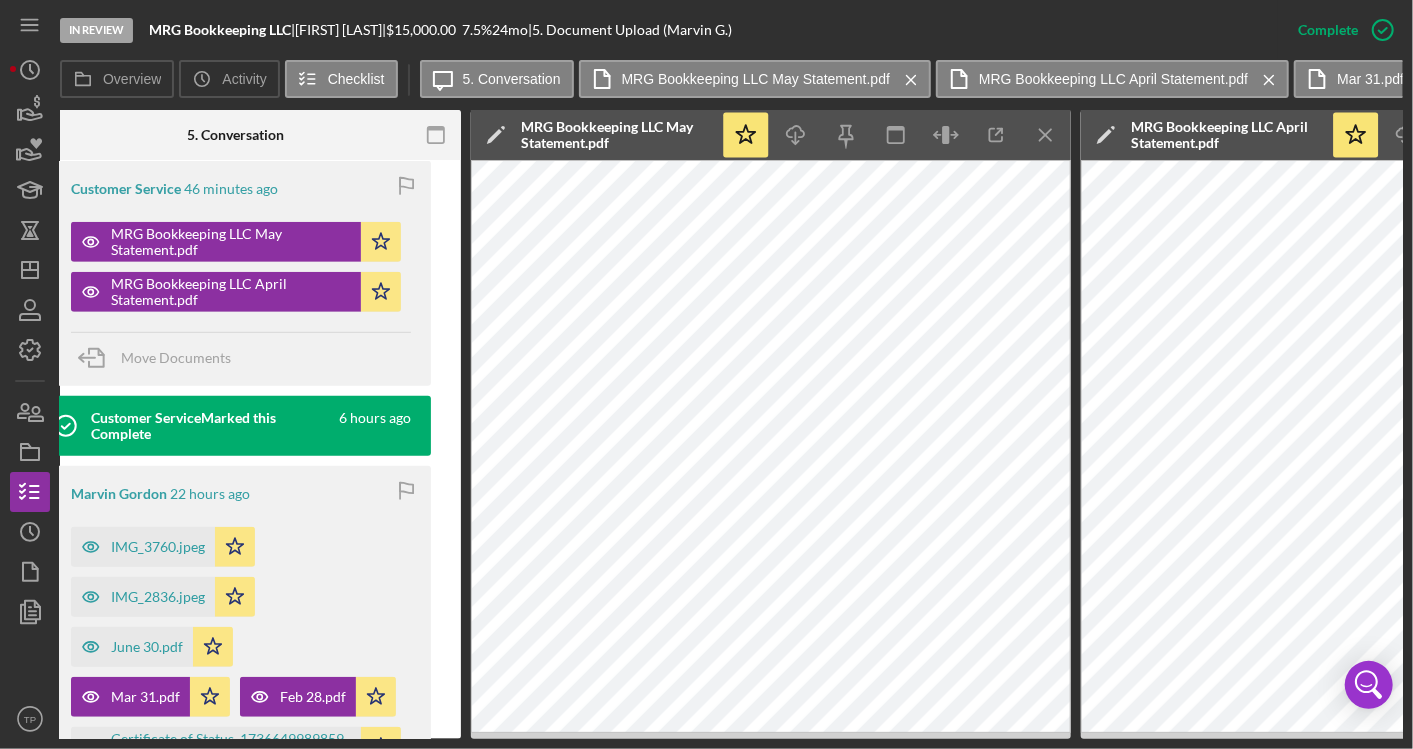 scroll, scrollTop: 0, scrollLeft: 759, axis: horizontal 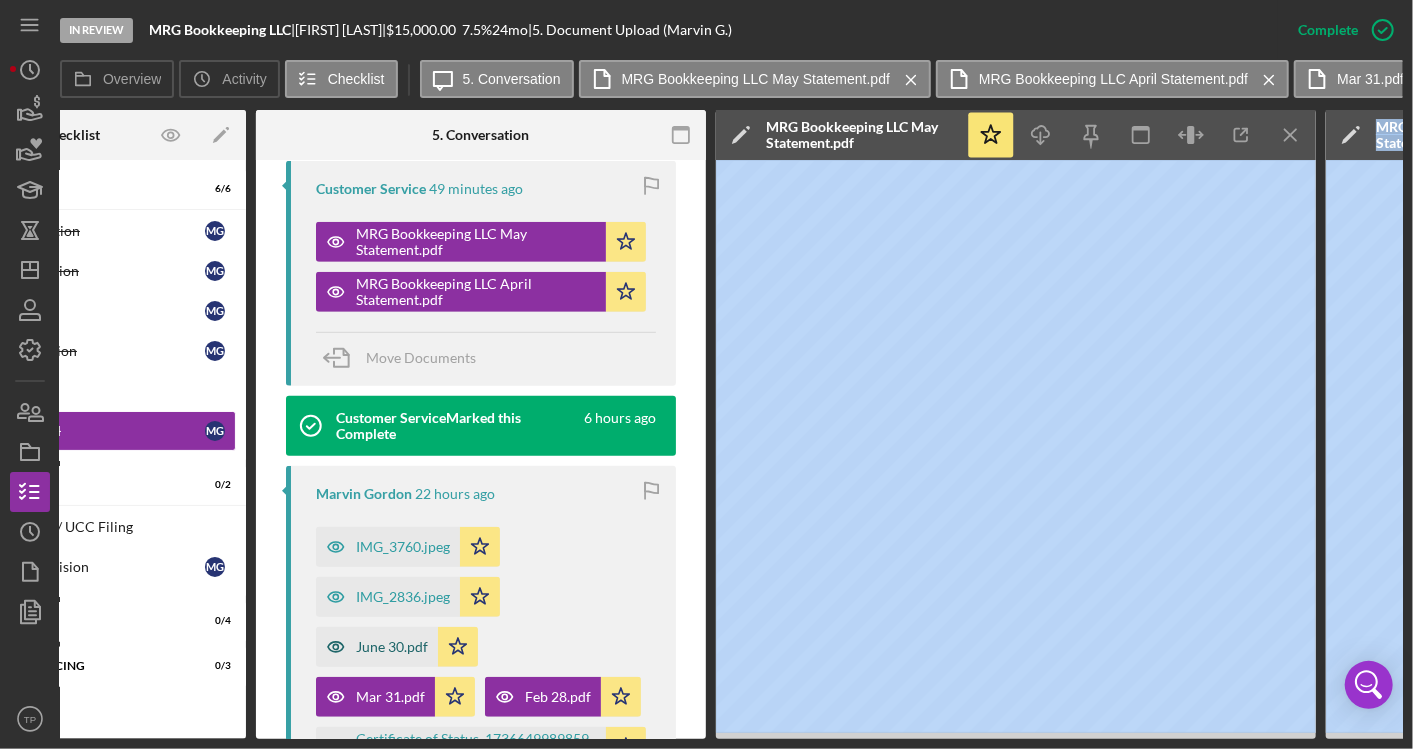 click on "June 30.pdf" at bounding box center [392, 647] 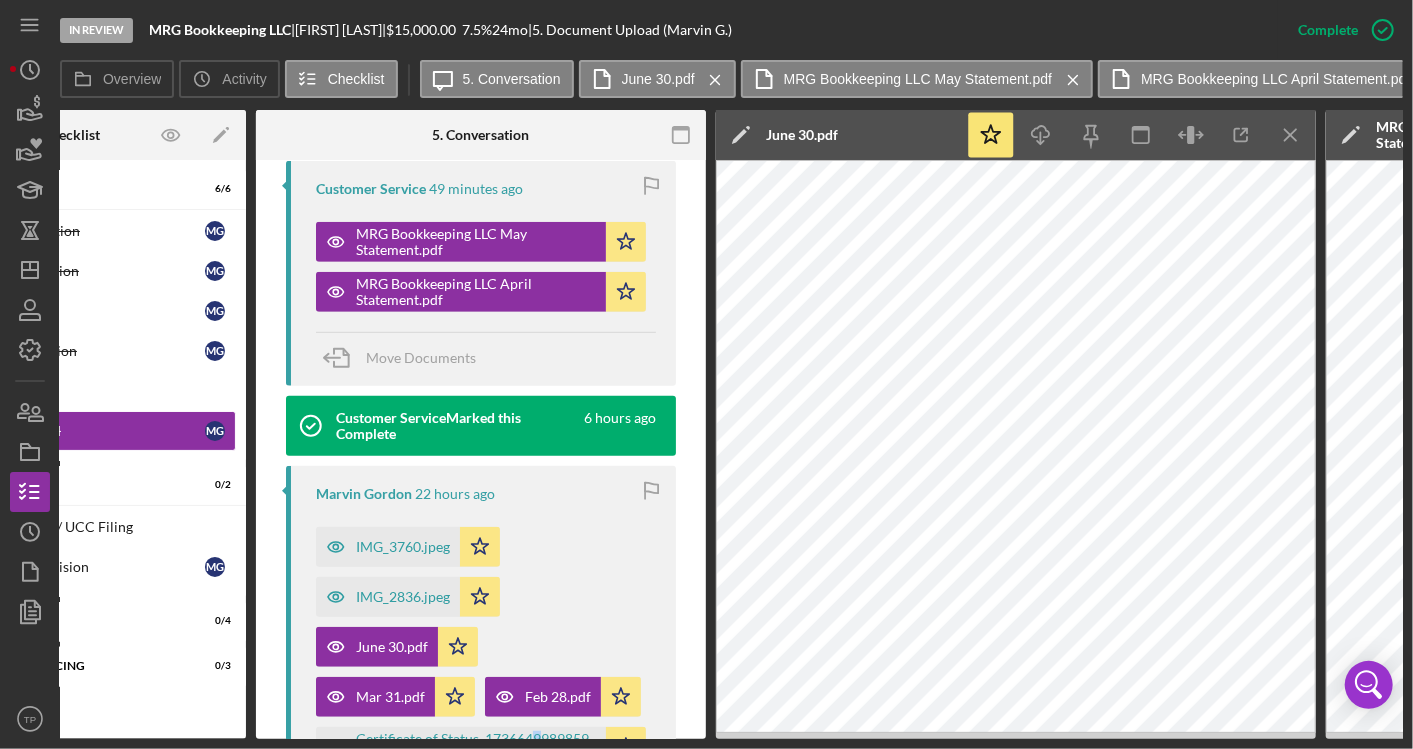 click on "In Review MRG Bookkeeping LLC   |   Marvin   Gordon   |   $15,000.00    7.5 %   24  mo   |   5. Document Upload (Marvin G.) Complete Mark Incomplete Overview Icon/History Activity Checklist Icon/Message 5. Conversation June 30.pdf Icon/Menu Close MRG Bookkeeping LLC May Statement.pdf Icon/Menu Close MRG Bookkeeping LLC April Statement.pdf Icon/Menu Close Mar 31.pdf Icon/Menu Close Feb 28.pdf Icon/Menu Close Overview Overview Edit Icon/Edit Status Ongoing Risk Rating Sentiment Rating 5 Product Microloan Lite v2 Created Date [DATE] Started Date [DATE] Closing Goal [DATE] Amount $15,000.00 Rate 7.500% Term 24 months Contact Icon/User Photo TP Tanner   Plemmons-Gardner Account Executive Stage In Review Weekly Status Update No Inactivity Alerts No Key Ratios Edit Icon/Edit DSCR Collateral Coverage DTI LTV Global DSCR Global Collateral Coverage Global DTI NOI Recommendation Edit Icon/Edit Payment Type Rate Term Amount Down Payment Closing Fee Include closing fee in amount financed? No No New" at bounding box center [706, 374] 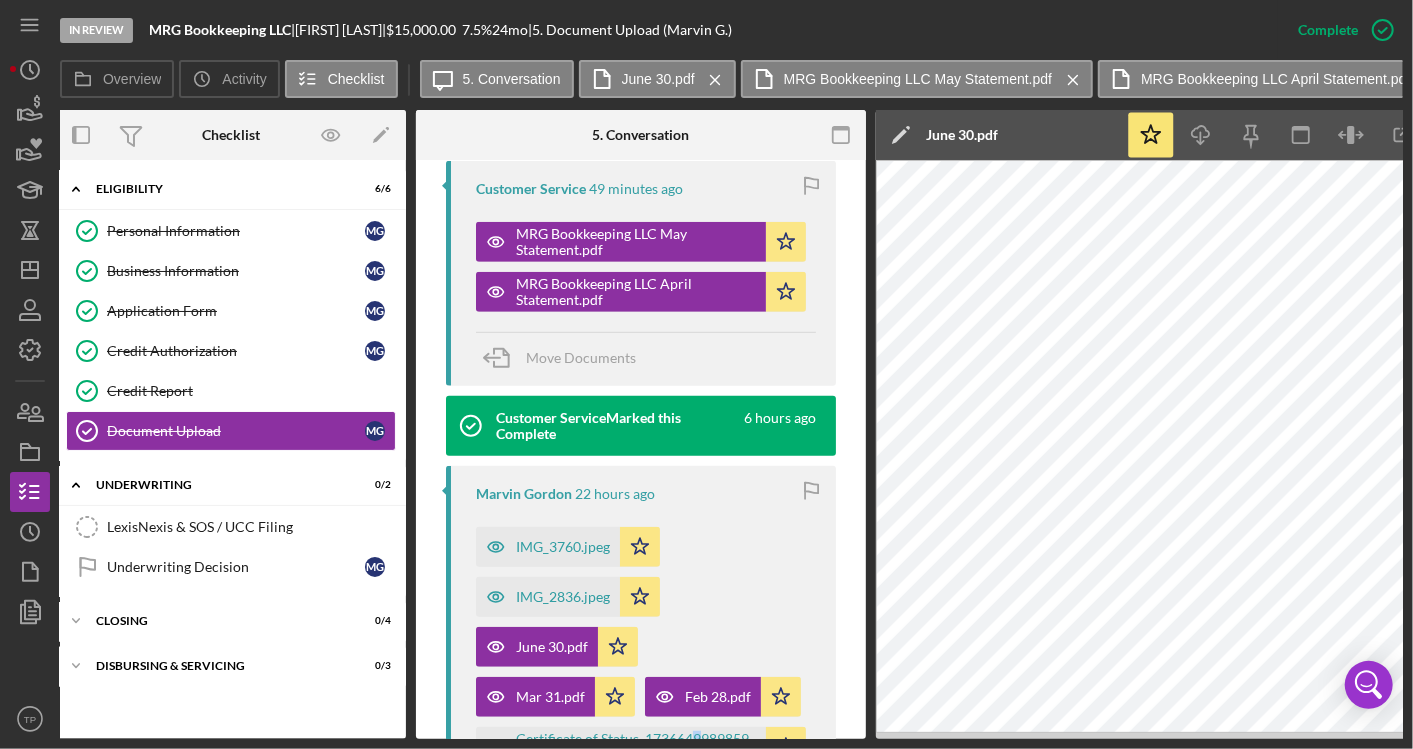 scroll, scrollTop: 0, scrollLeft: 0, axis: both 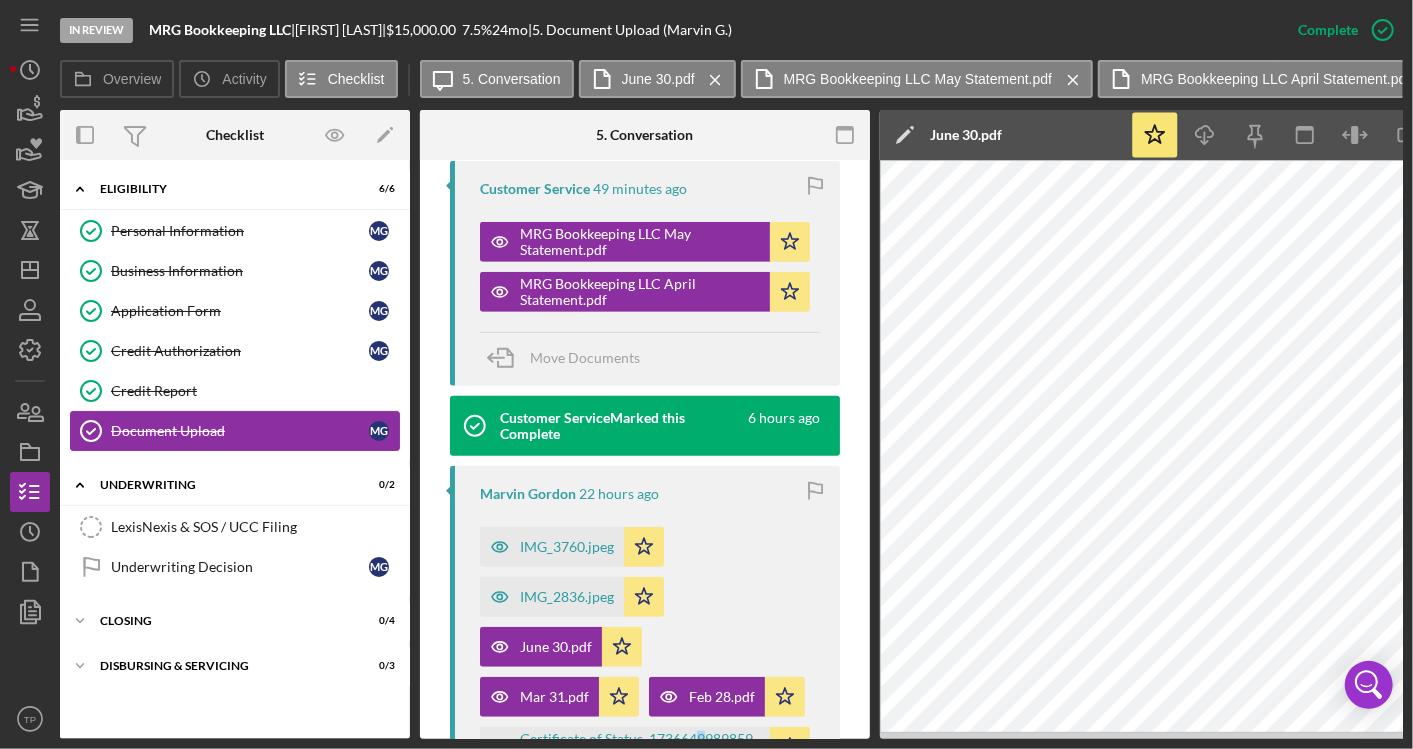 drag, startPoint x: 289, startPoint y: 405, endPoint x: 399, endPoint y: 431, distance: 113.03097 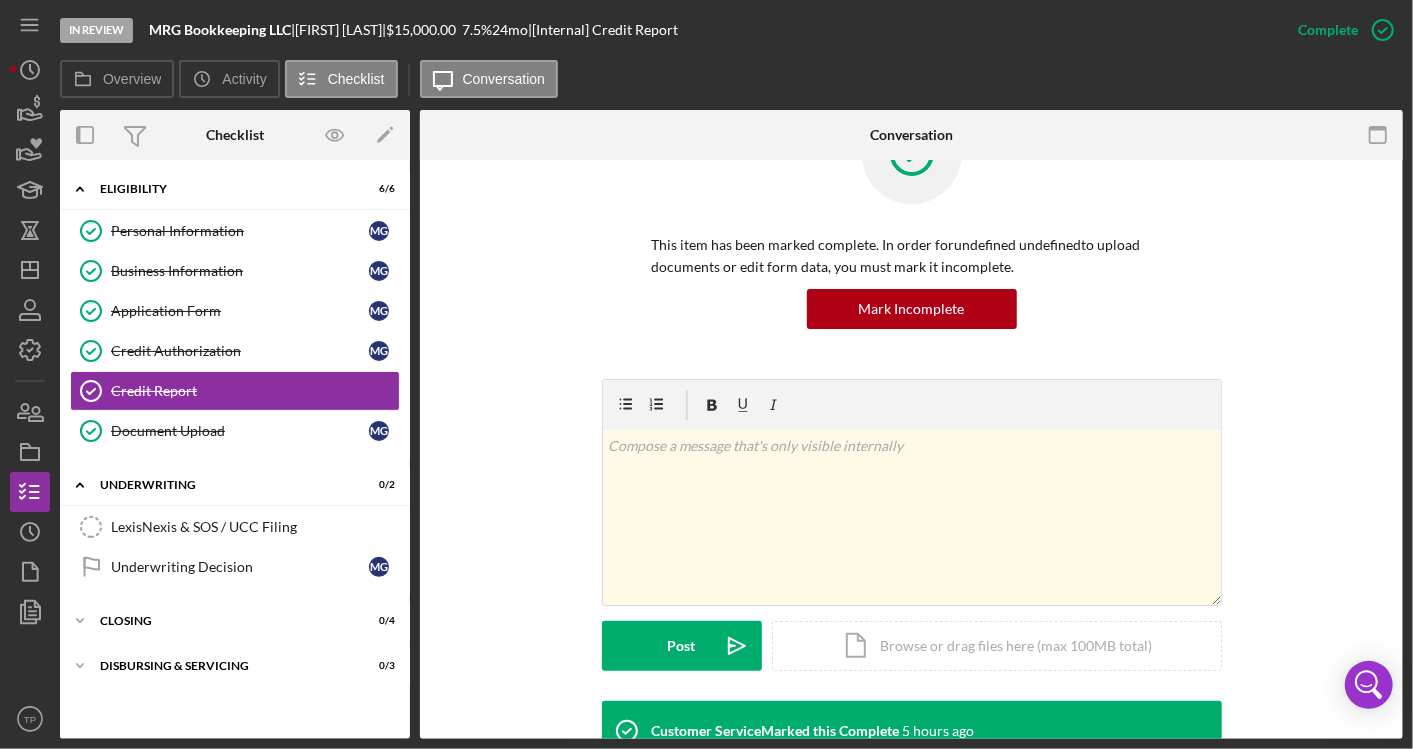 scroll, scrollTop: 333, scrollLeft: 0, axis: vertical 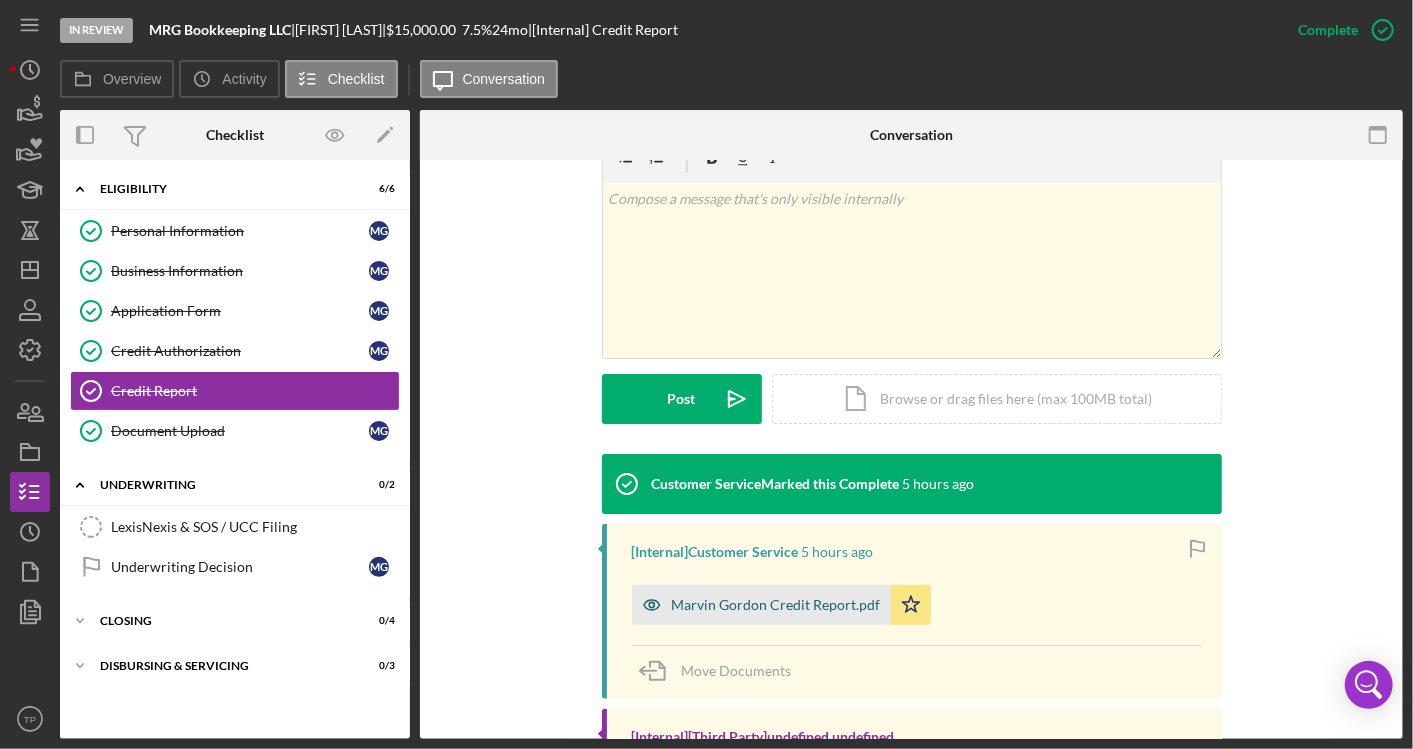 click on "Marvin Gordon Credit Report.pdf" at bounding box center [776, 605] 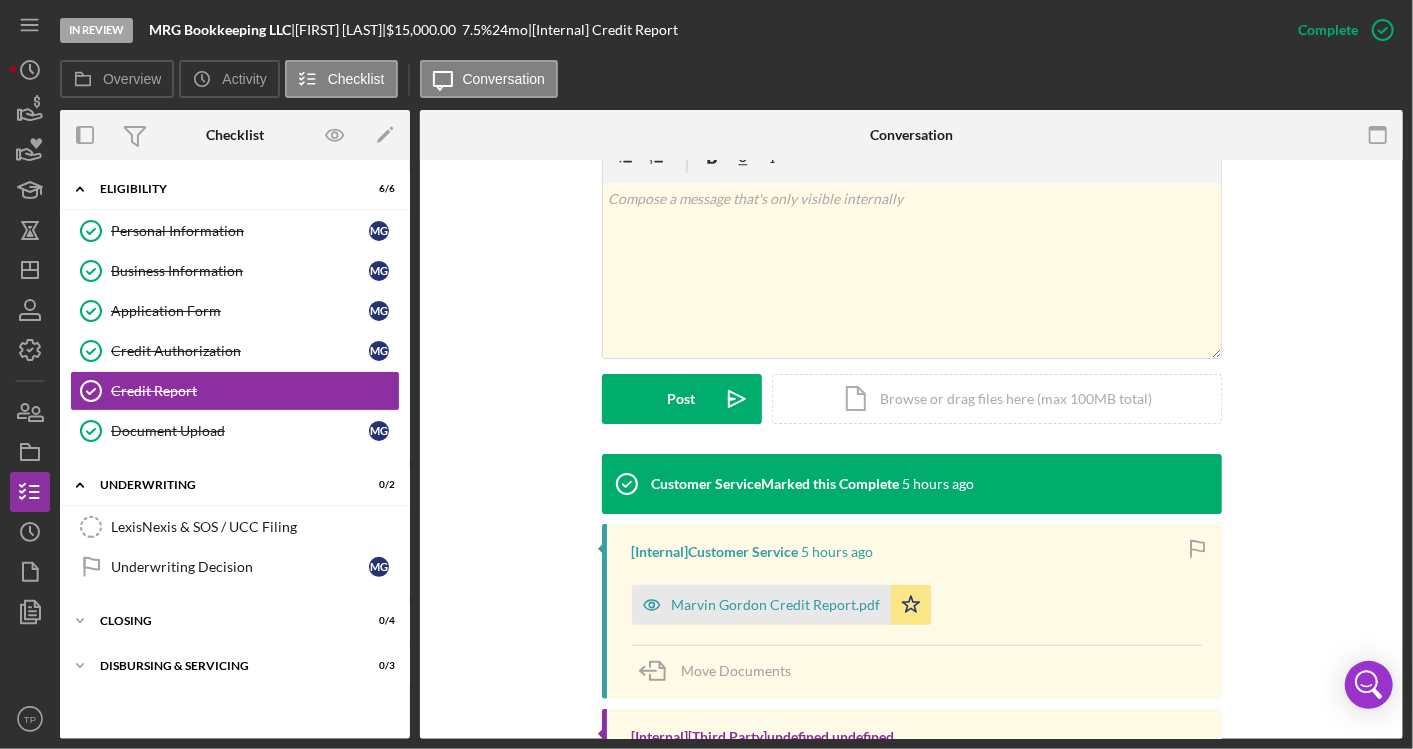 scroll, scrollTop: 355, scrollLeft: 0, axis: vertical 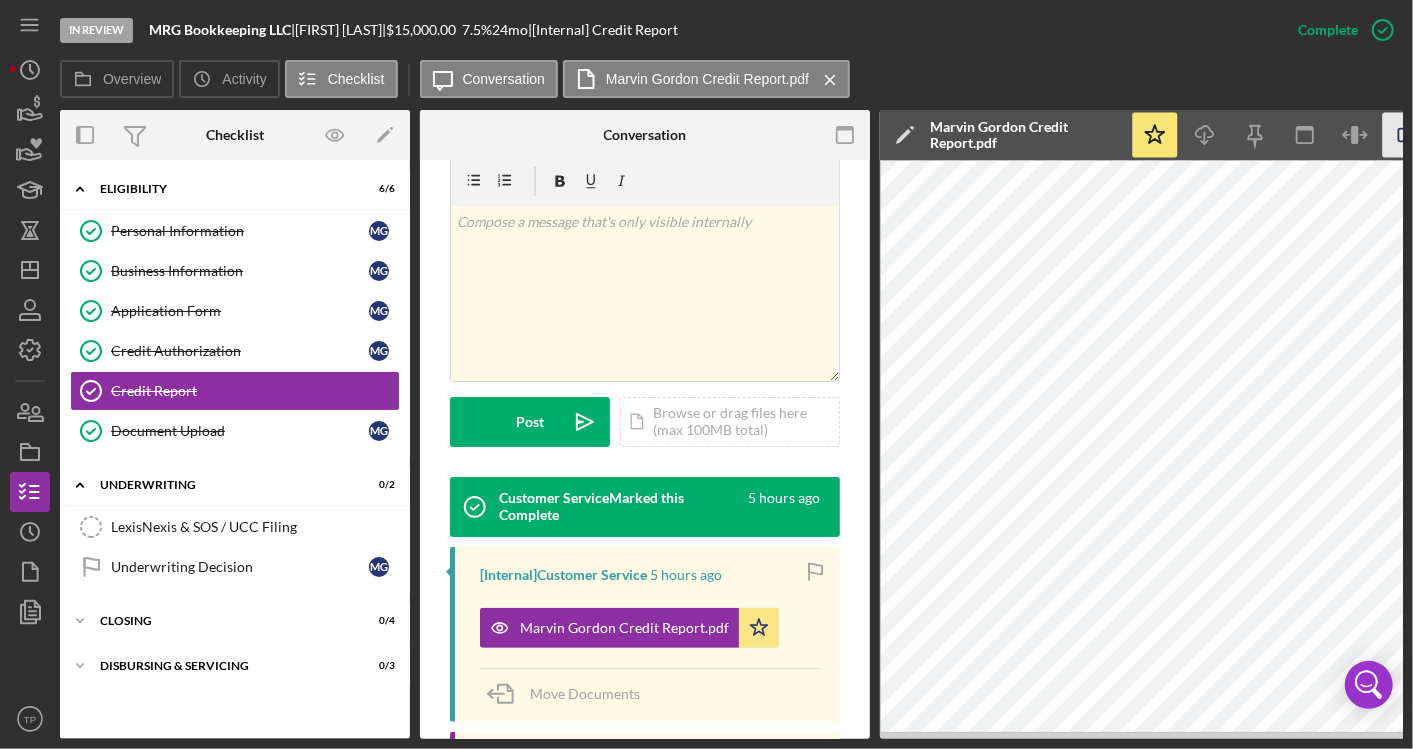 click 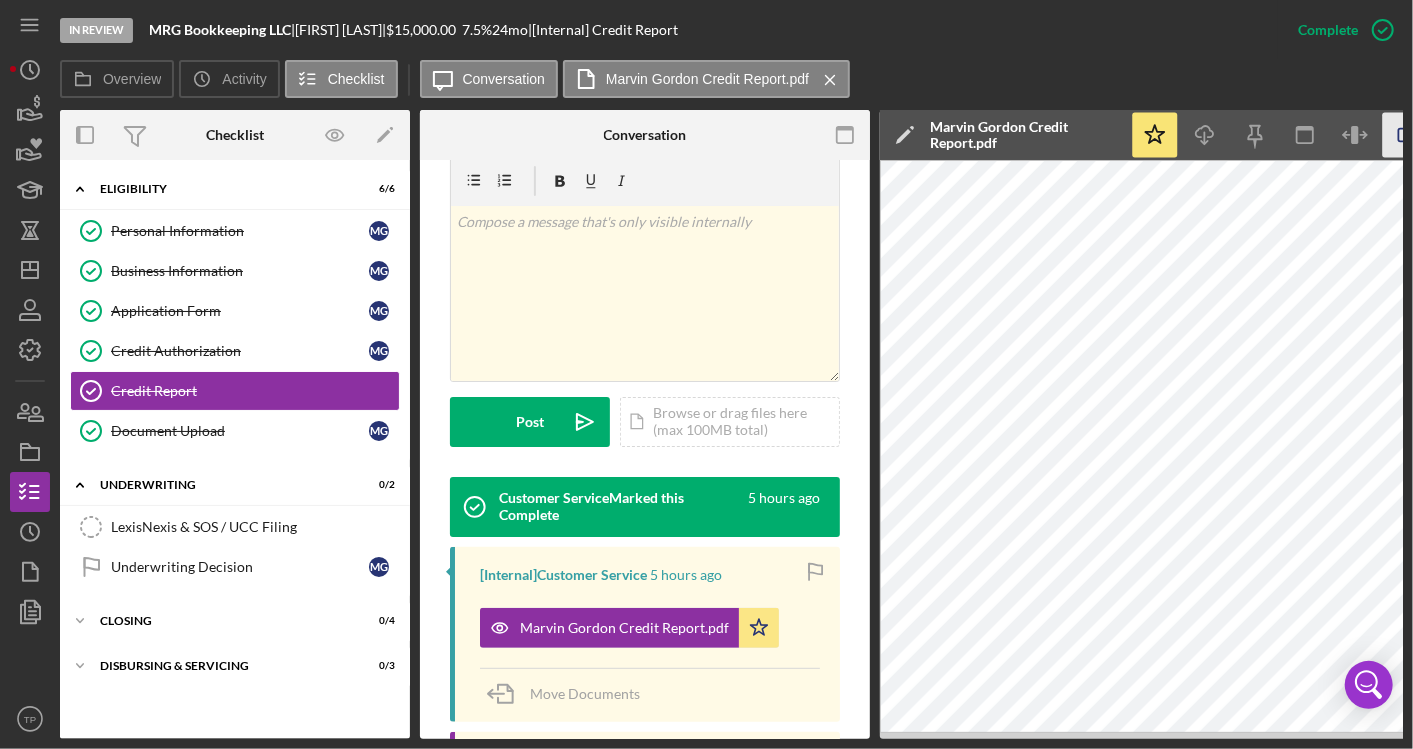click 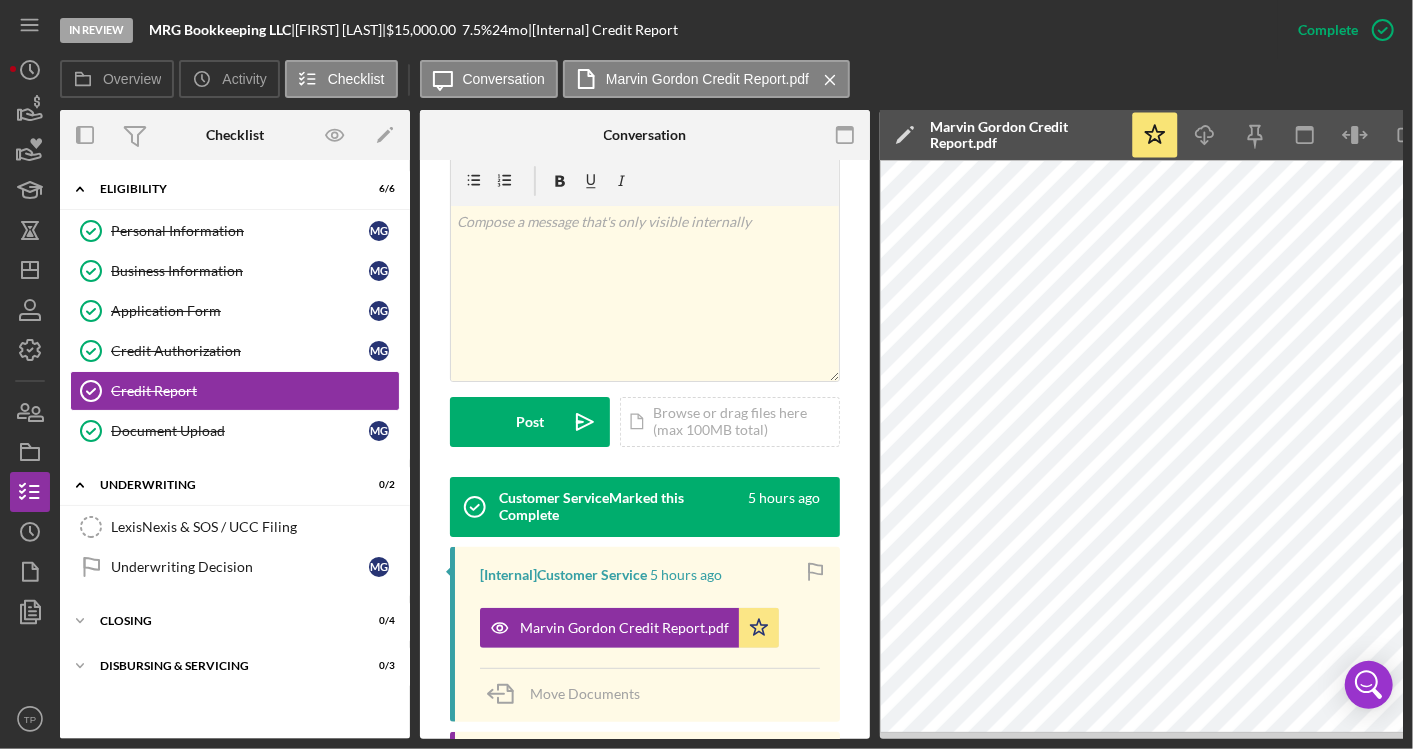 drag, startPoint x: 211, startPoint y: 297, endPoint x: 835, endPoint y: 458, distance: 644.4354 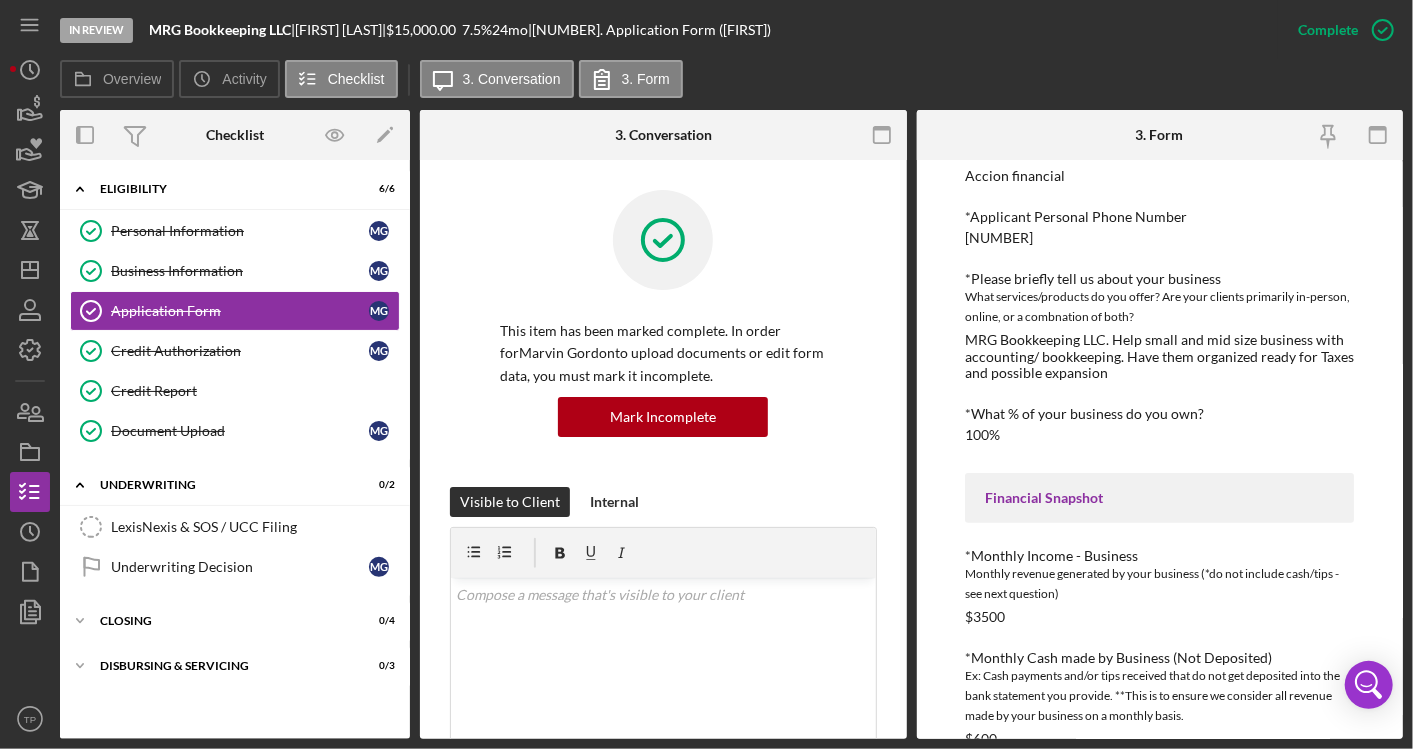 scroll, scrollTop: 333, scrollLeft: 0, axis: vertical 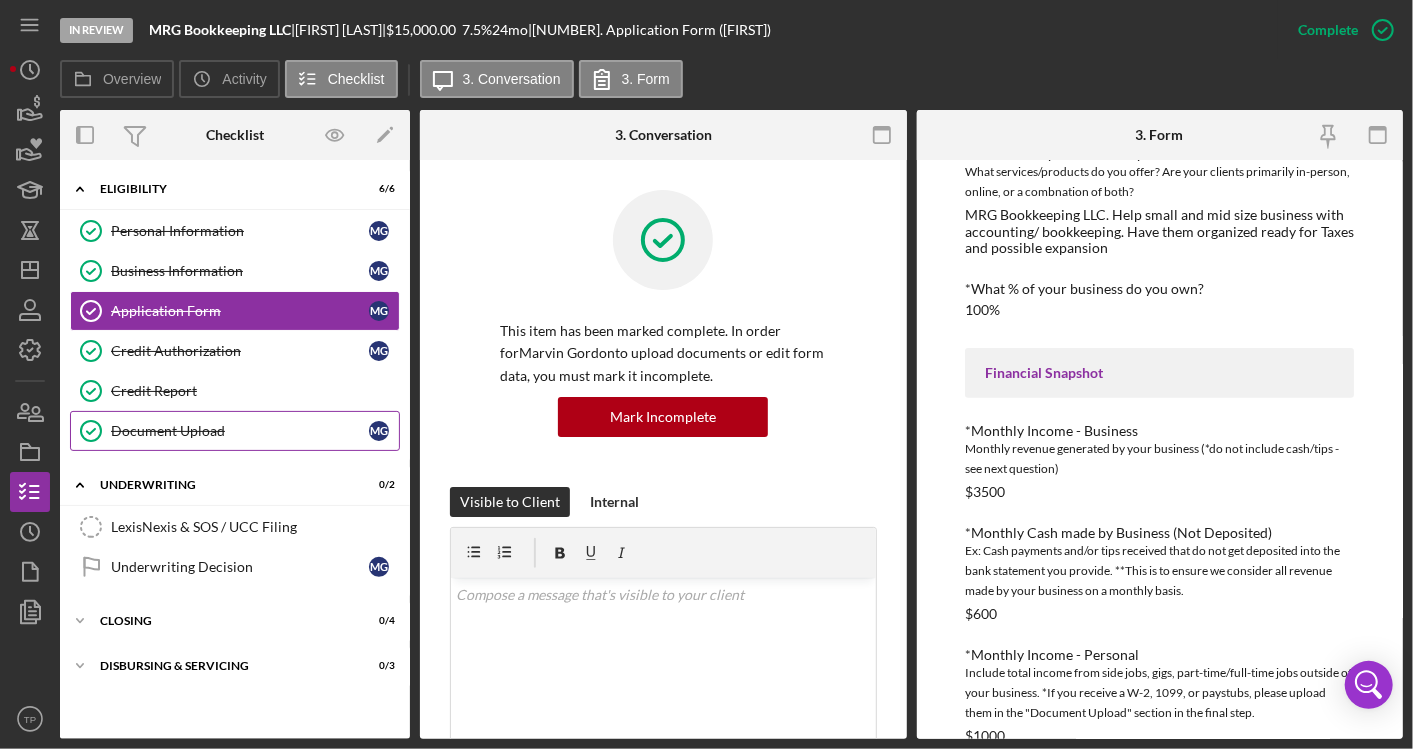 click on "Document Upload" at bounding box center [240, 431] 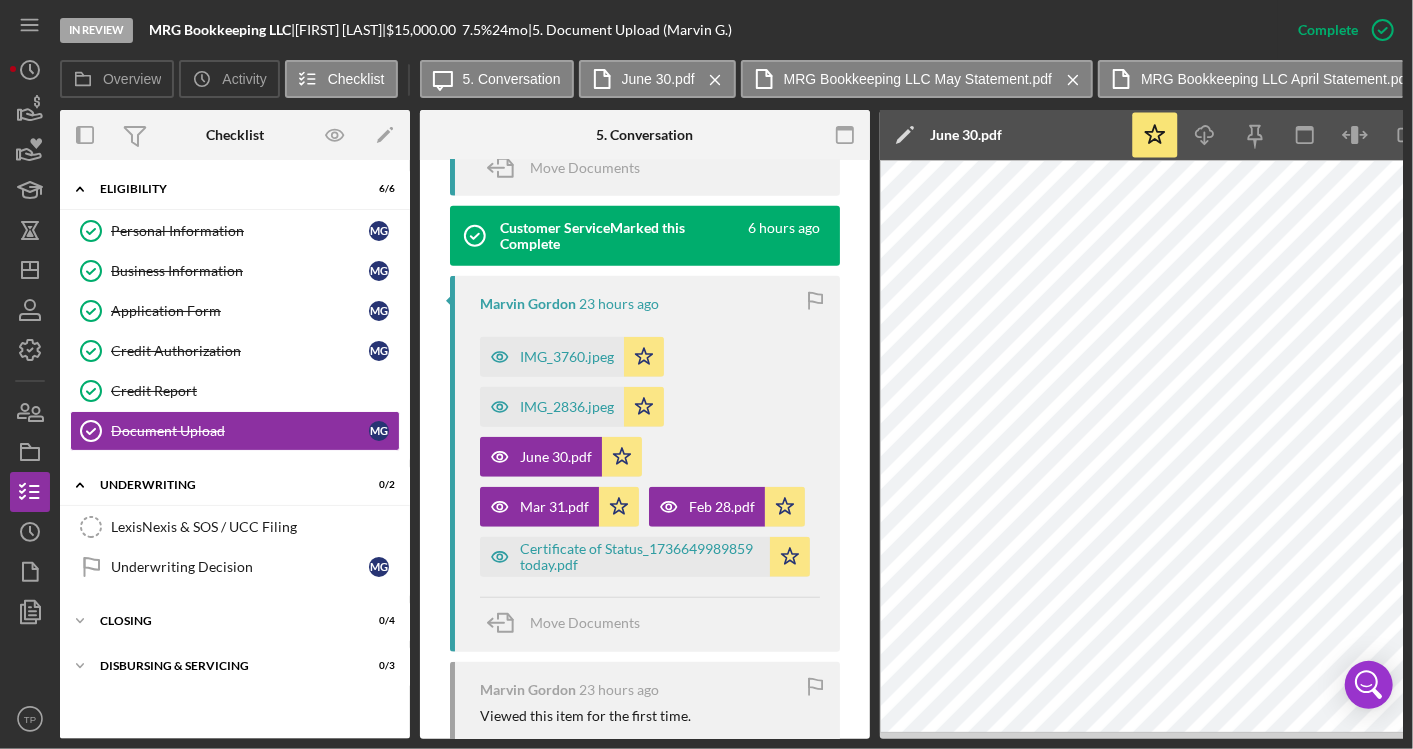 scroll, scrollTop: 1000, scrollLeft: 0, axis: vertical 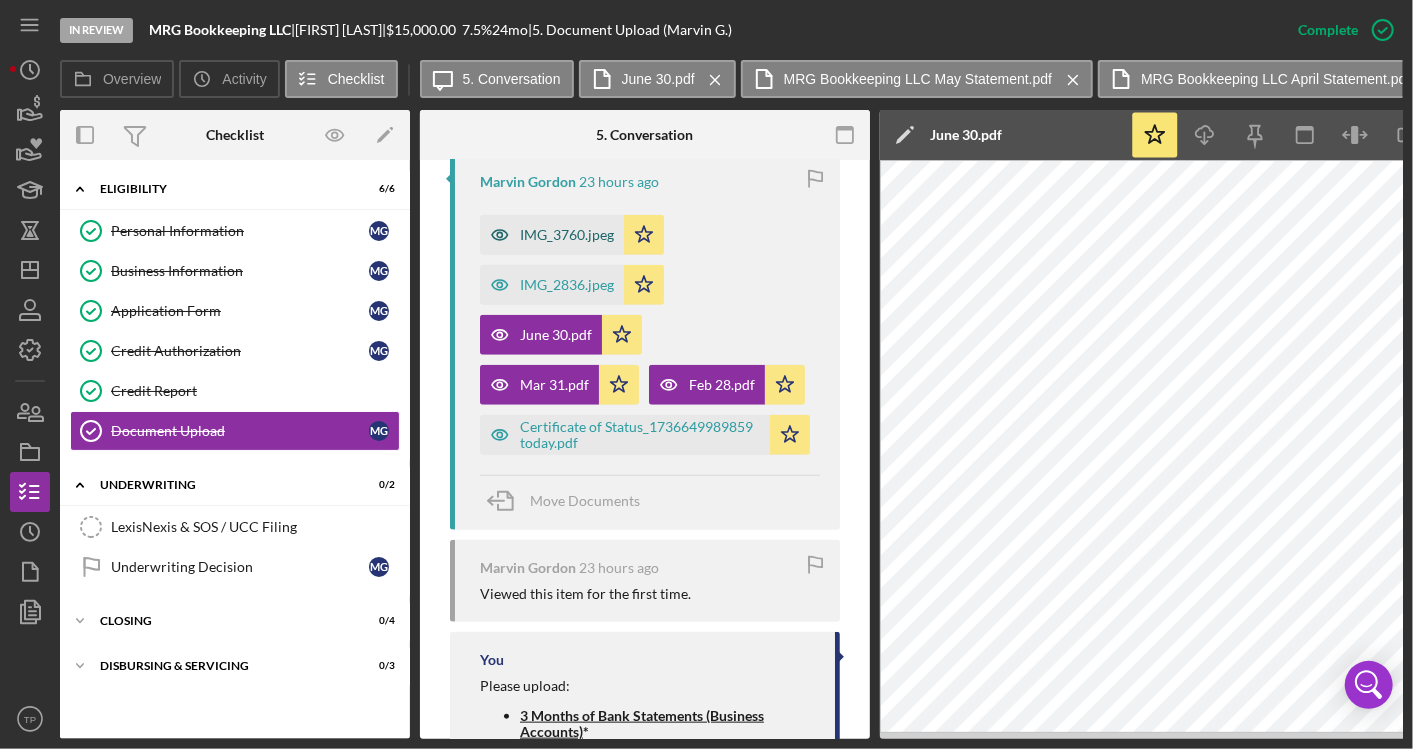 click on "IMG_3760.jpeg" at bounding box center [552, 235] 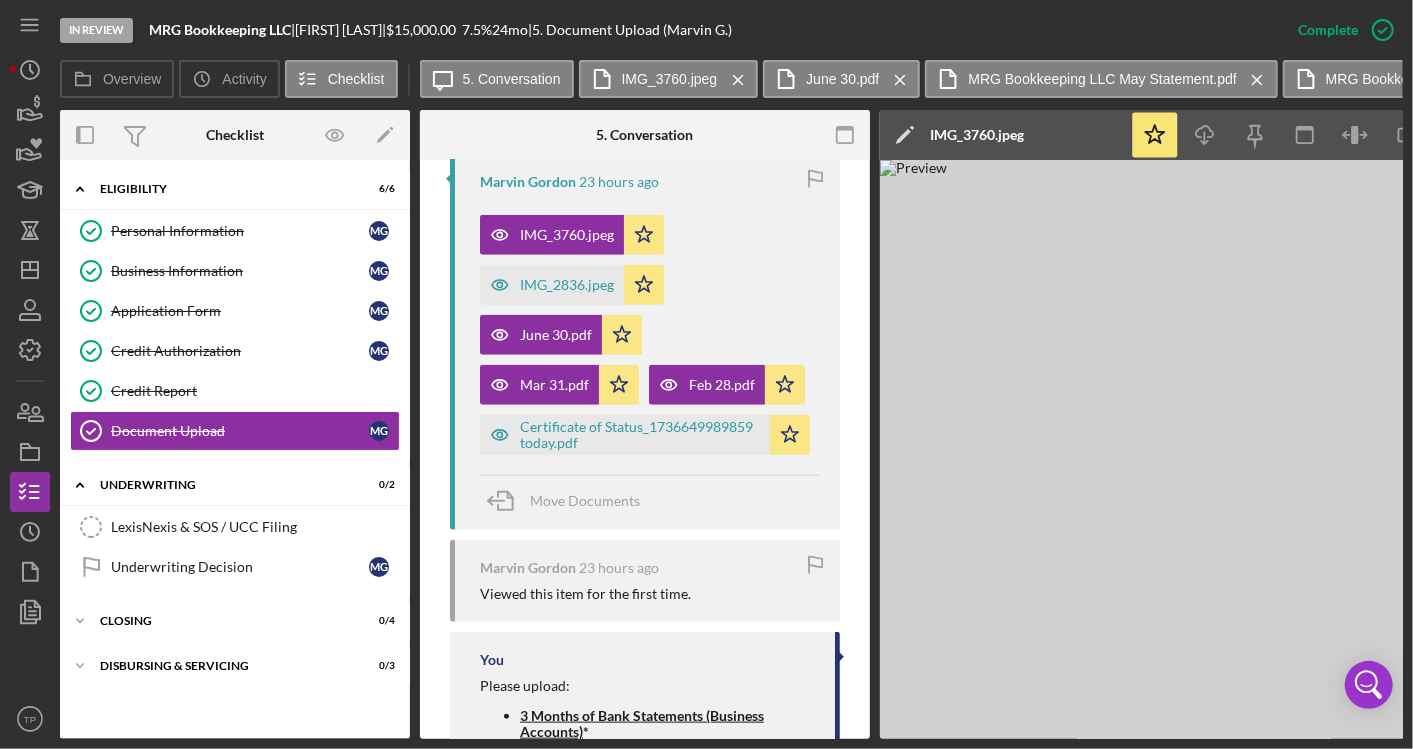 click on "IMG_2836.jpeg Icon/Star" at bounding box center (577, 280) 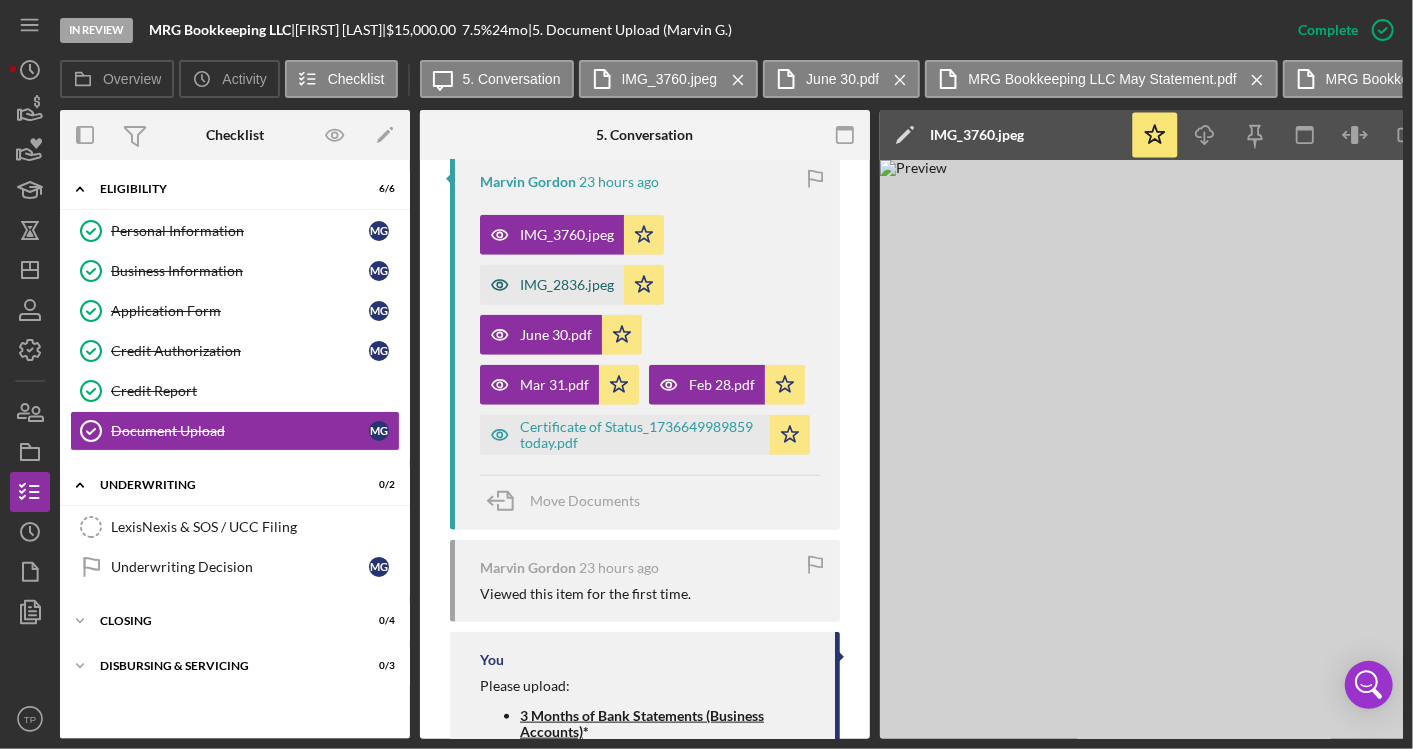 click on "IMG_2836.jpeg" at bounding box center (567, 285) 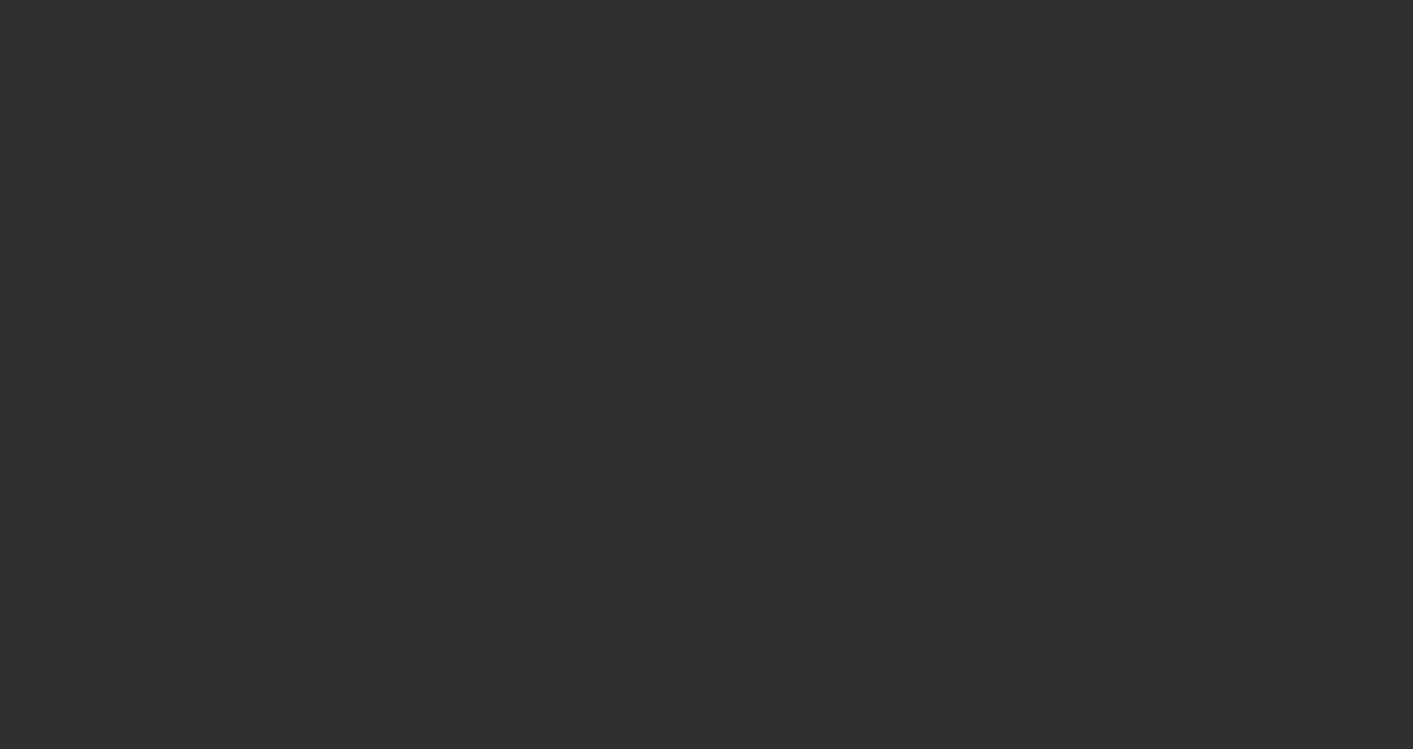 scroll, scrollTop: 0, scrollLeft: 0, axis: both 